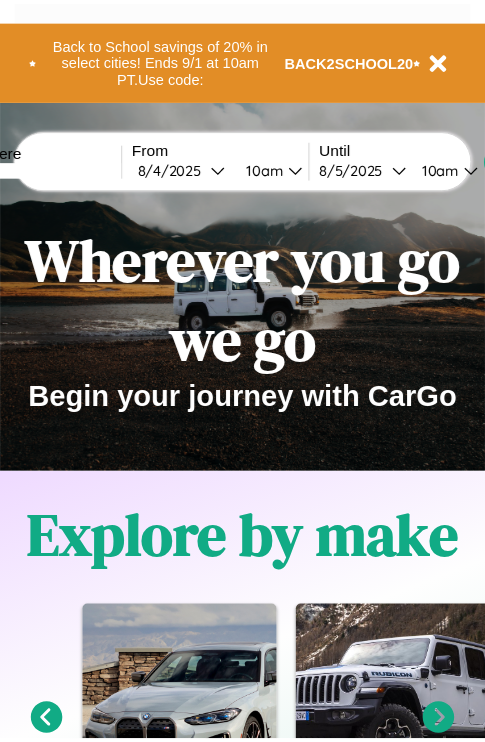 scroll, scrollTop: 0, scrollLeft: 0, axis: both 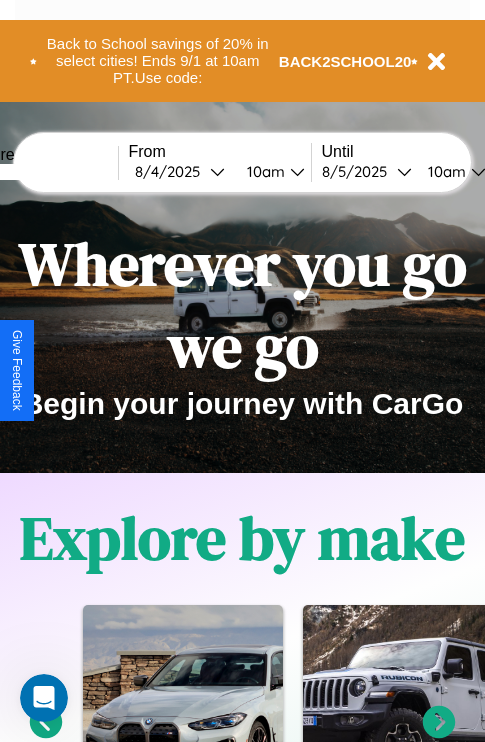 click at bounding box center [43, 172] 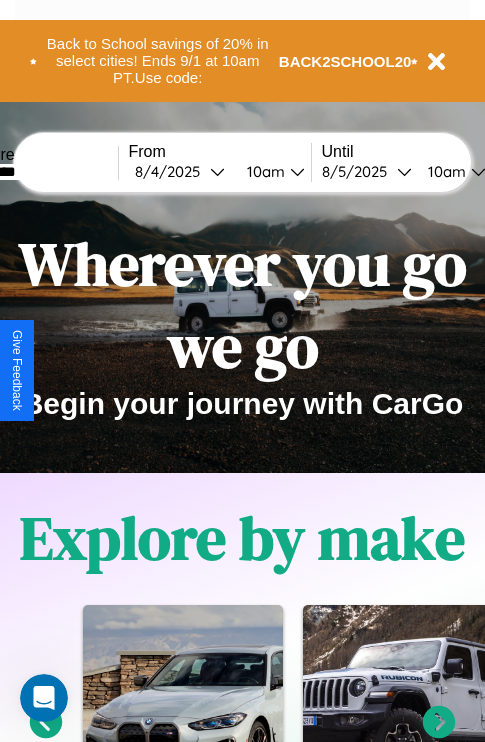type on "********" 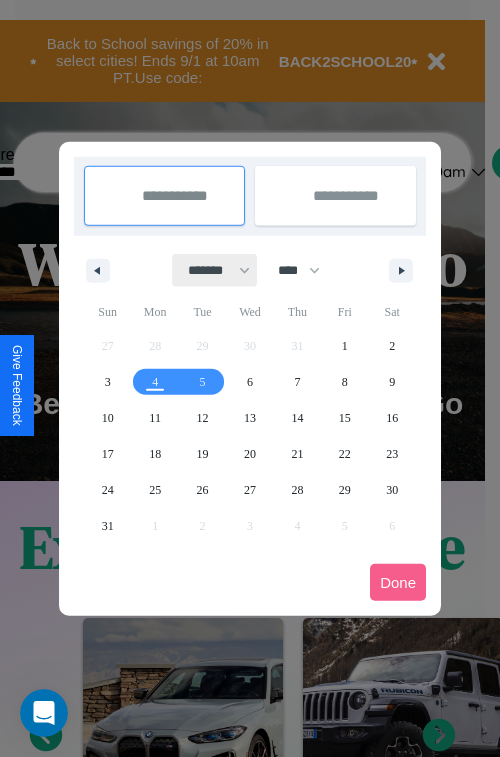 click on "******* ******** ***** ***** *** **** **** ****** ********* ******* ******** ********" at bounding box center (215, 270) 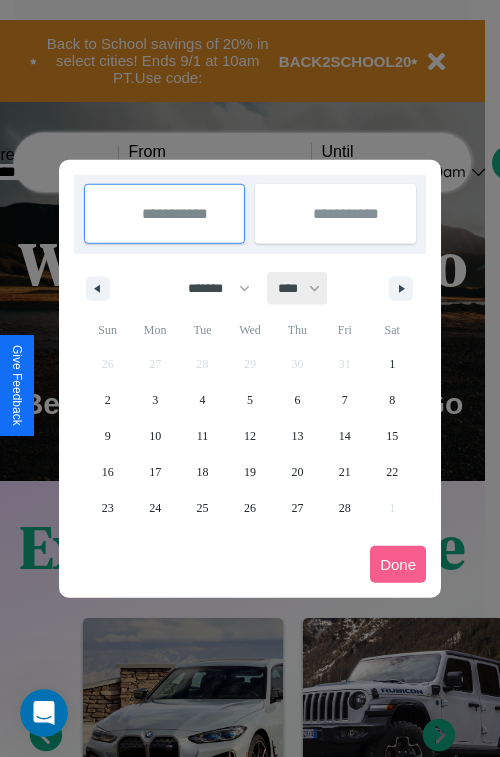 click on "**** **** **** **** **** **** **** **** **** **** **** **** **** **** **** **** **** **** **** **** **** **** **** **** **** **** **** **** **** **** **** **** **** **** **** **** **** **** **** **** **** **** **** **** **** **** **** **** **** **** **** **** **** **** **** **** **** **** **** **** **** **** **** **** **** **** **** **** **** **** **** **** **** **** **** **** **** **** **** **** **** **** **** **** **** **** **** **** **** **** **** **** **** **** **** **** **** **** **** **** **** **** **** **** **** **** **** **** **** **** **** **** **** **** **** **** **** **** **** **** ****" at bounding box center (298, 288) 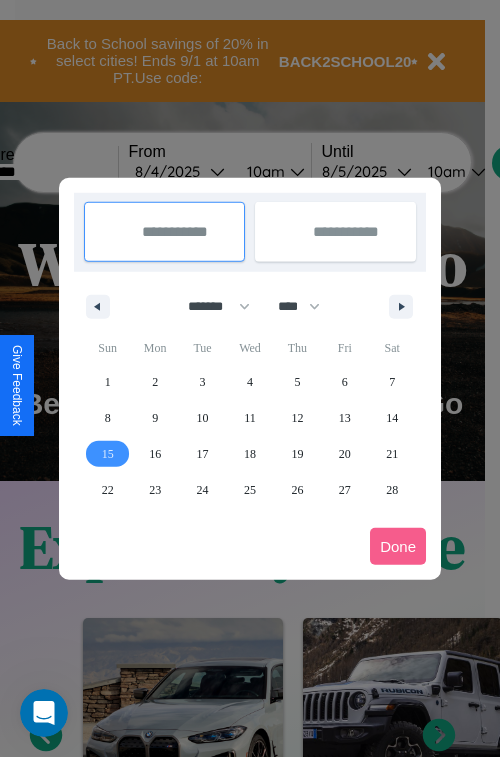 click on "15" at bounding box center [108, 454] 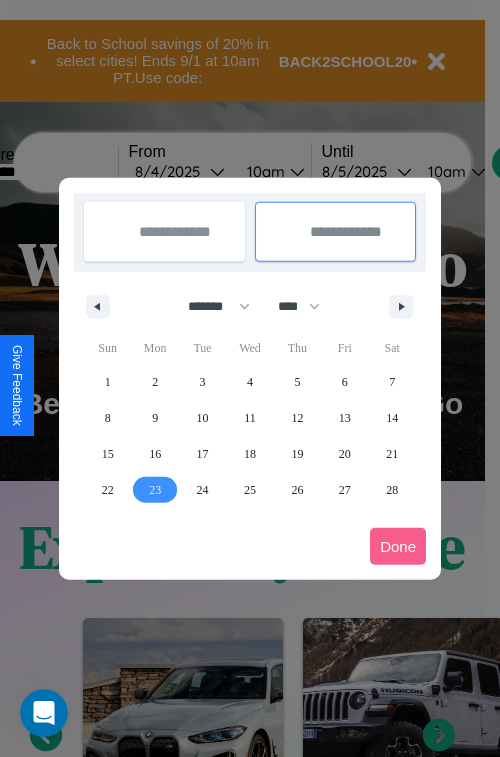 click on "23" at bounding box center (155, 490) 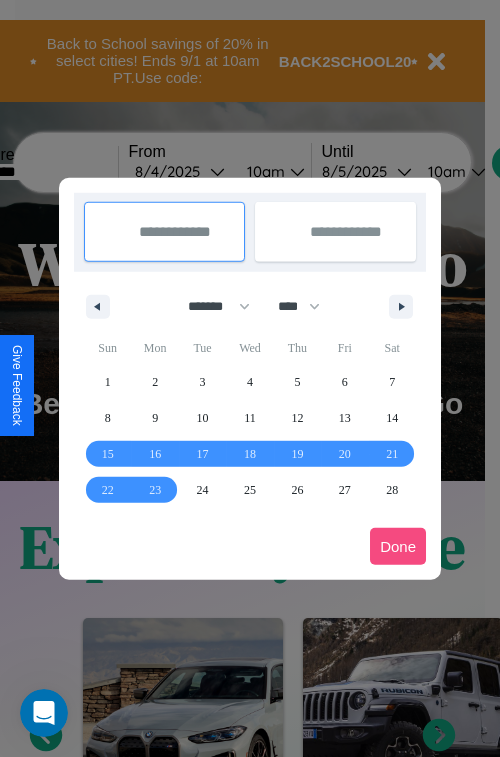 click on "Done" at bounding box center (398, 546) 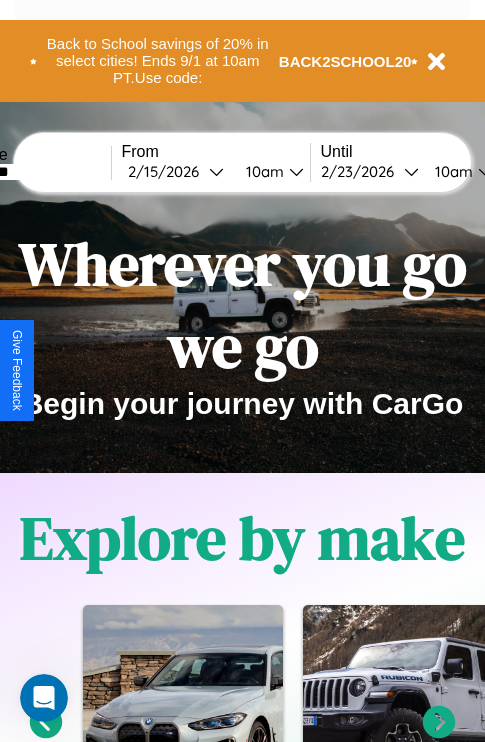 scroll, scrollTop: 0, scrollLeft: 75, axis: horizontal 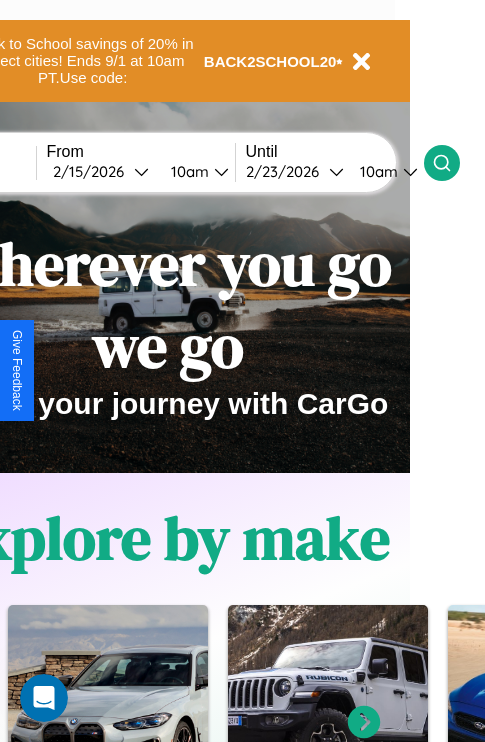 click 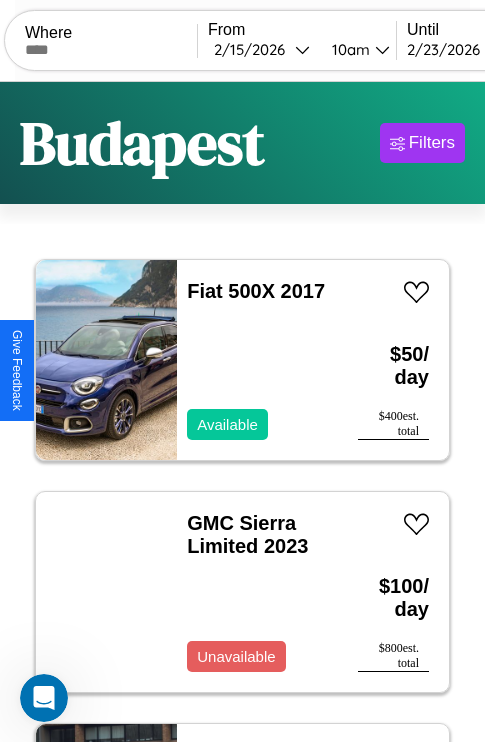 scroll, scrollTop: 95, scrollLeft: 0, axis: vertical 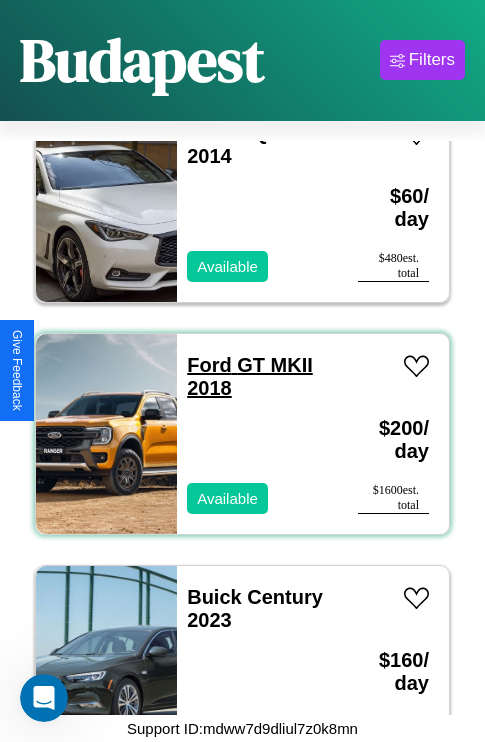 click on "Ford   GT MKII   2018" at bounding box center (250, 376) 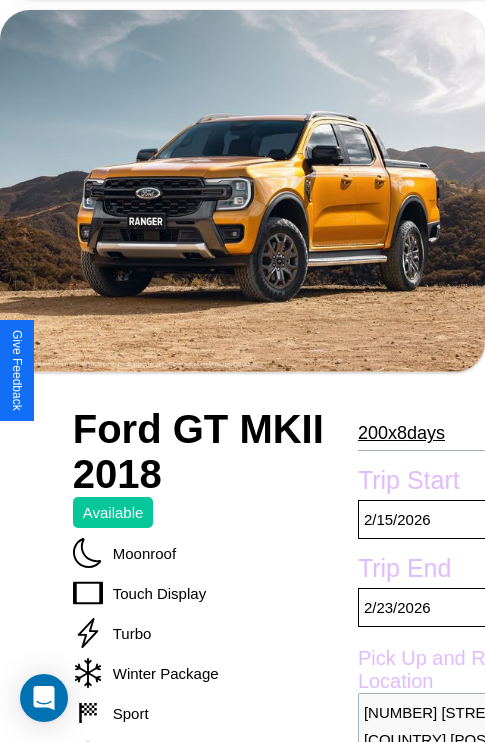 scroll, scrollTop: 133, scrollLeft: 0, axis: vertical 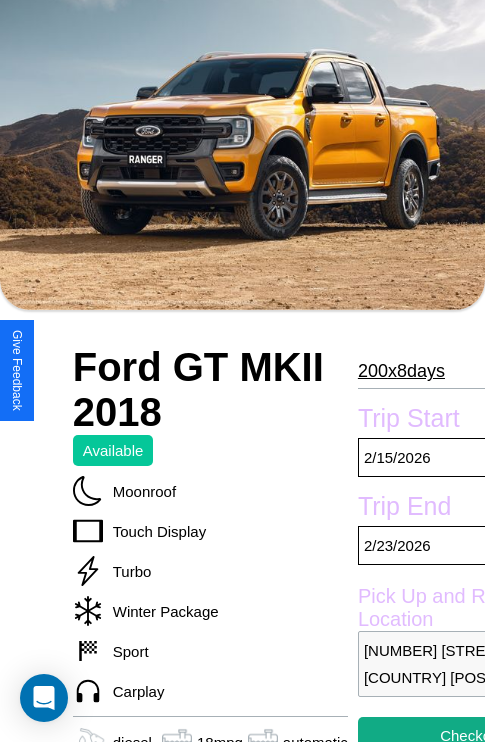 click on "[NUMBER]  x  [NUMBER] [TIME_UNIT]" at bounding box center (401, 371) 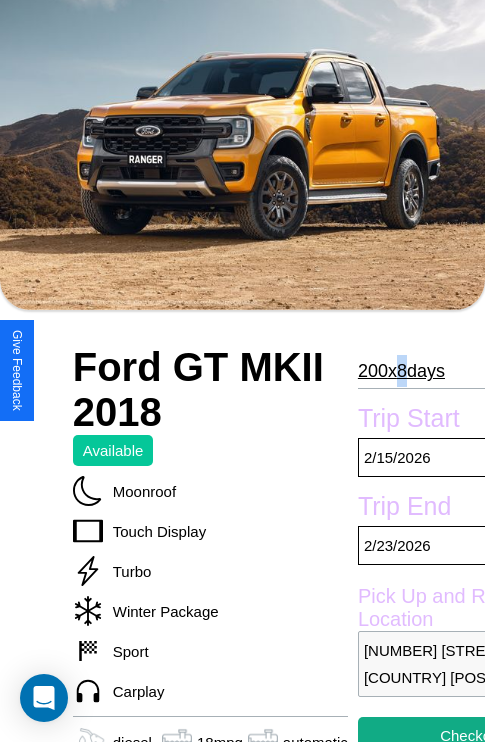 click on "[NUMBER]  x  [NUMBER] [TIME_UNIT]" at bounding box center [401, 371] 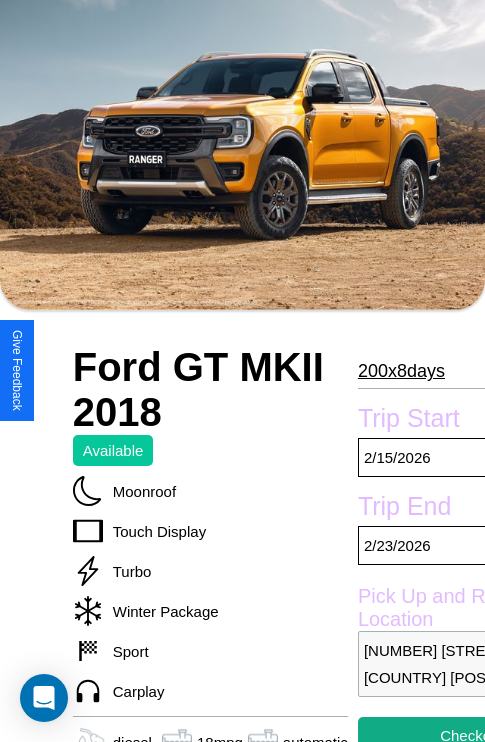 click on "[NUMBER]  x  [NUMBER] [TIME_UNIT]" at bounding box center [401, 371] 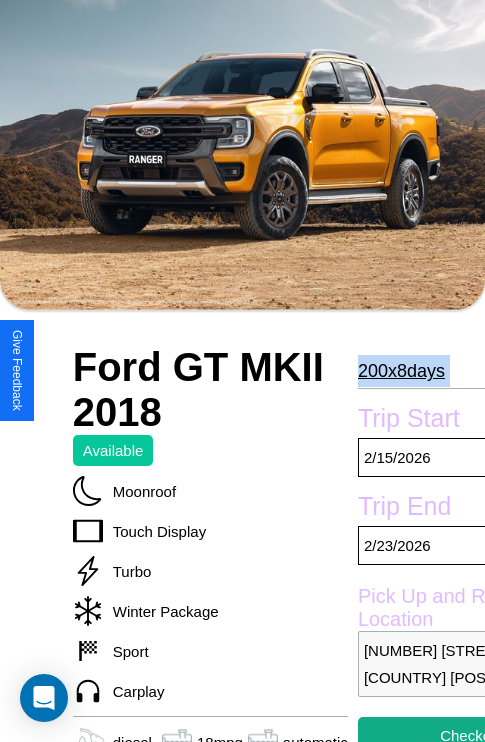 click on "[NUMBER]  x  [NUMBER] [TIME_UNIT]" at bounding box center (401, 371) 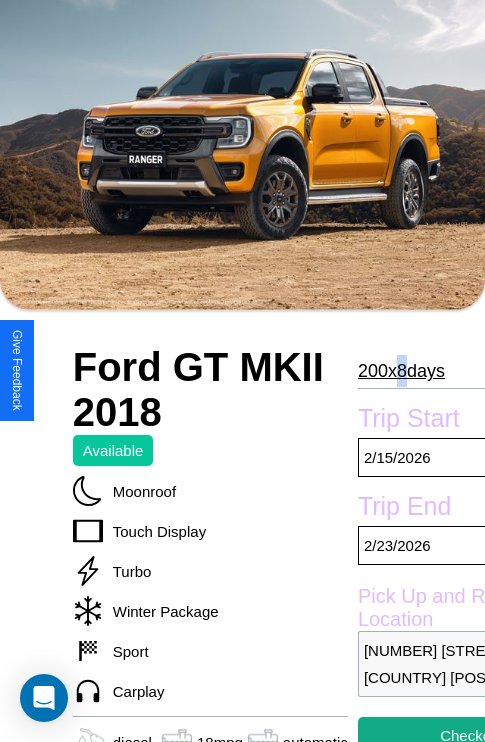 click on "[NUMBER]  x  [NUMBER] [TIME_UNIT]" at bounding box center [401, 371] 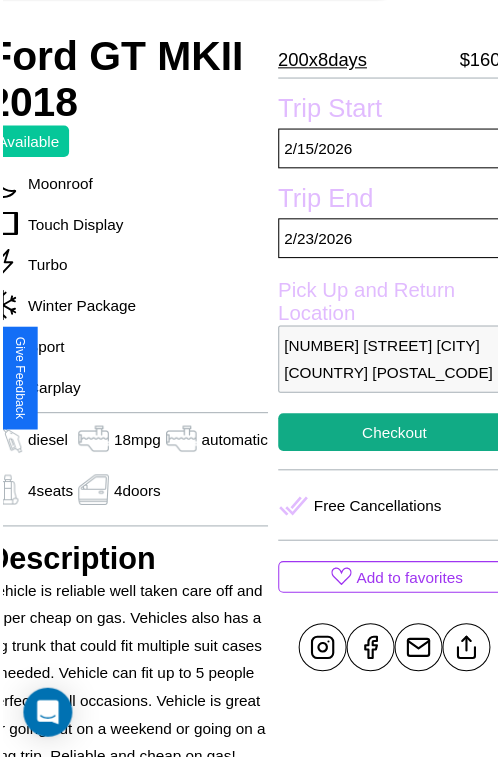 scroll, scrollTop: 497, scrollLeft: 88, axis: both 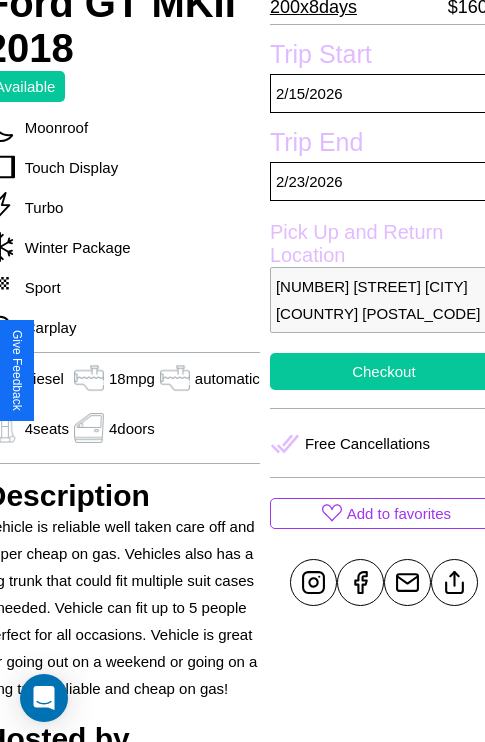 click on "Checkout" at bounding box center (384, 371) 